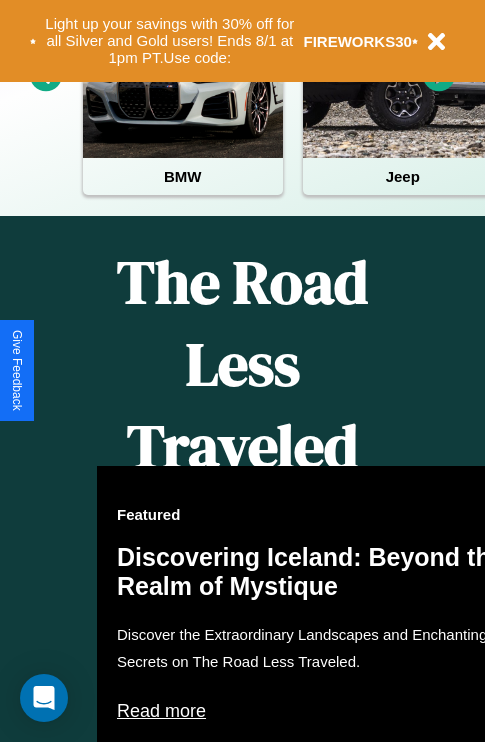 scroll, scrollTop: 1285, scrollLeft: 0, axis: vertical 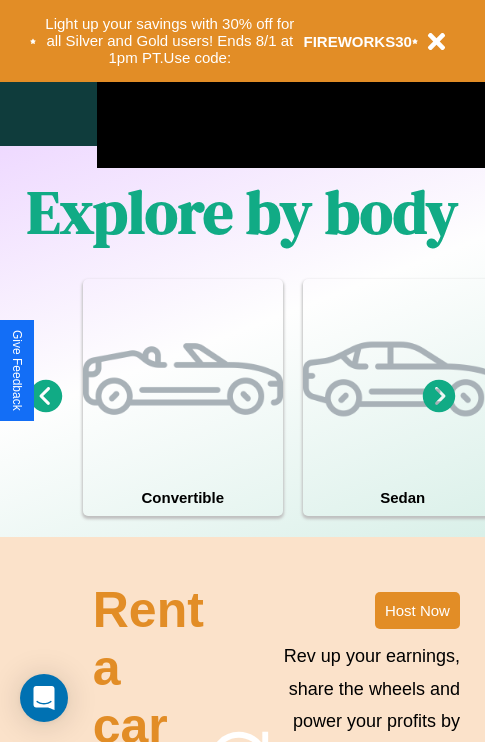 click 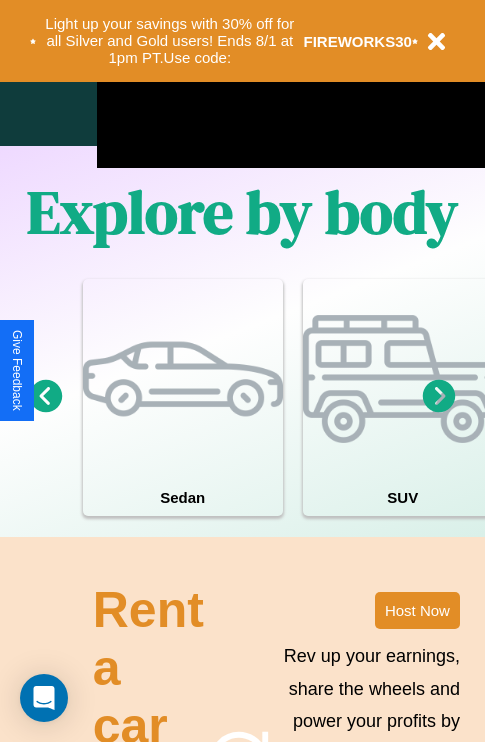 click 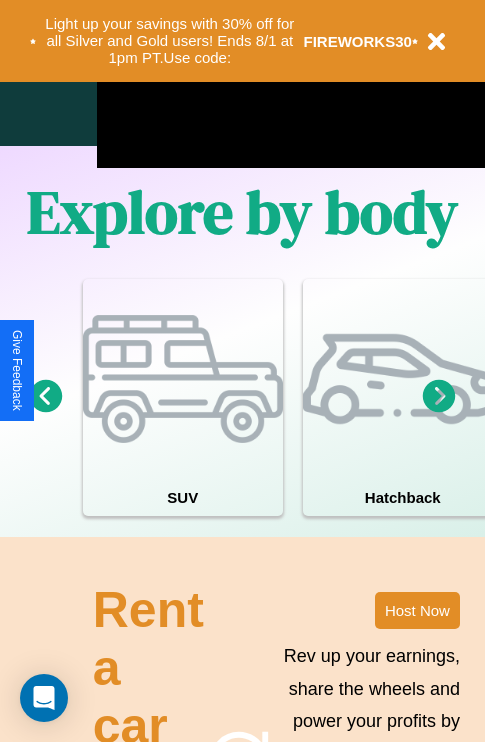 click 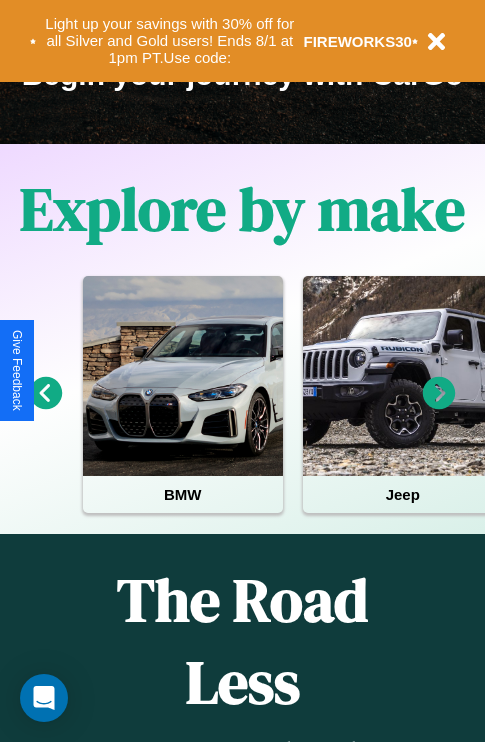 scroll, scrollTop: 308, scrollLeft: 0, axis: vertical 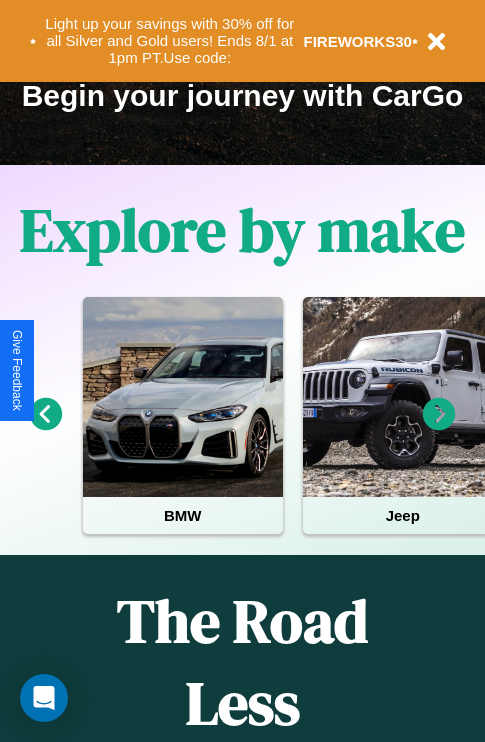 click 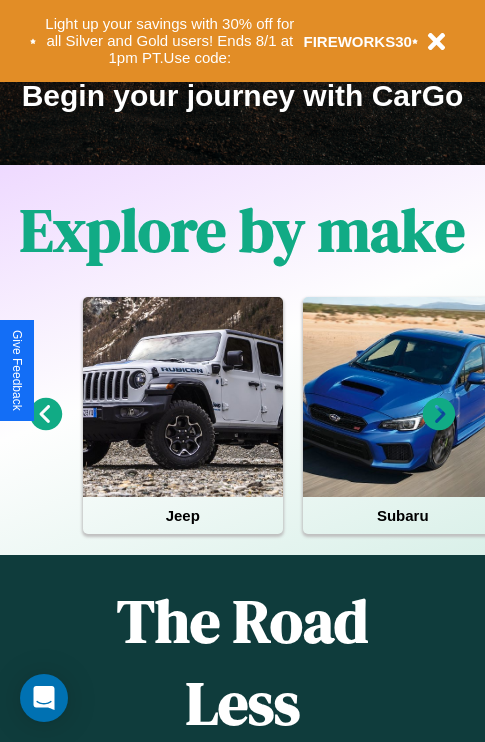 click 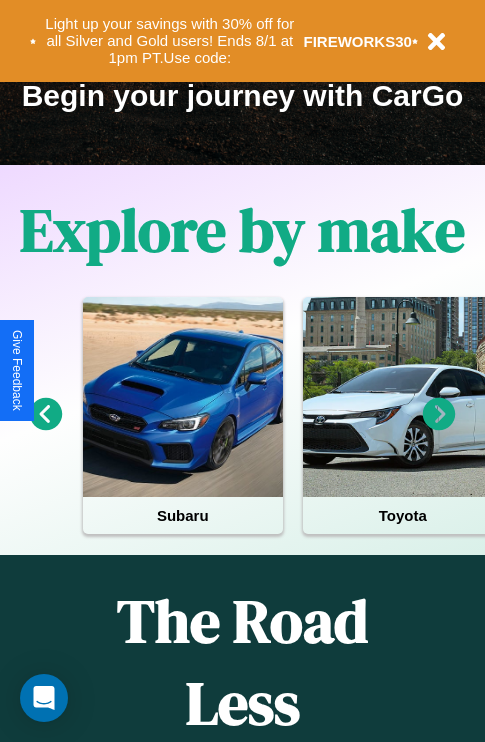 click 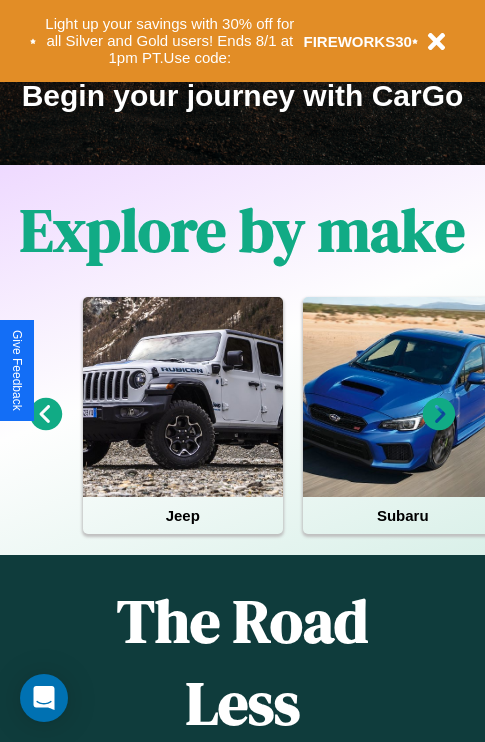 click 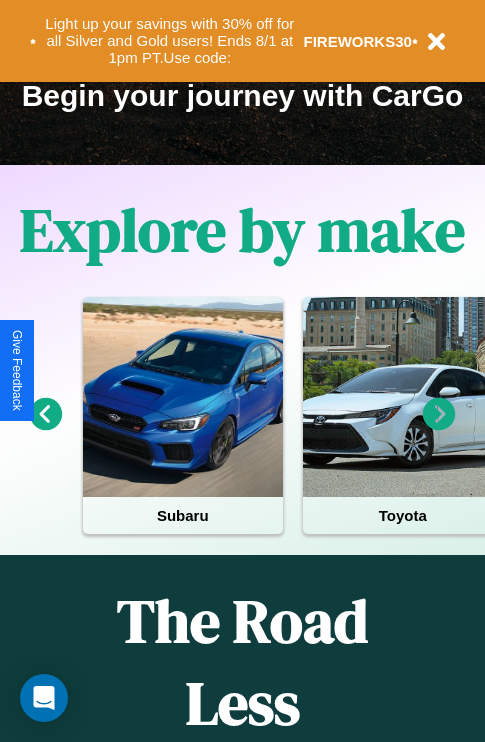 click 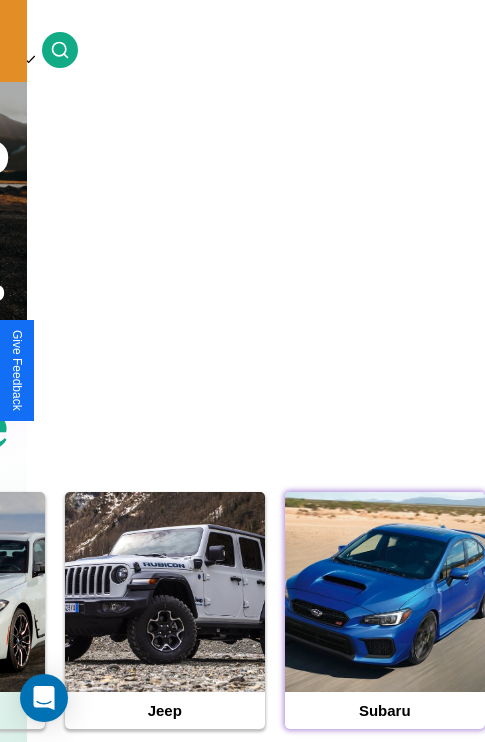 click at bounding box center [385, 592] 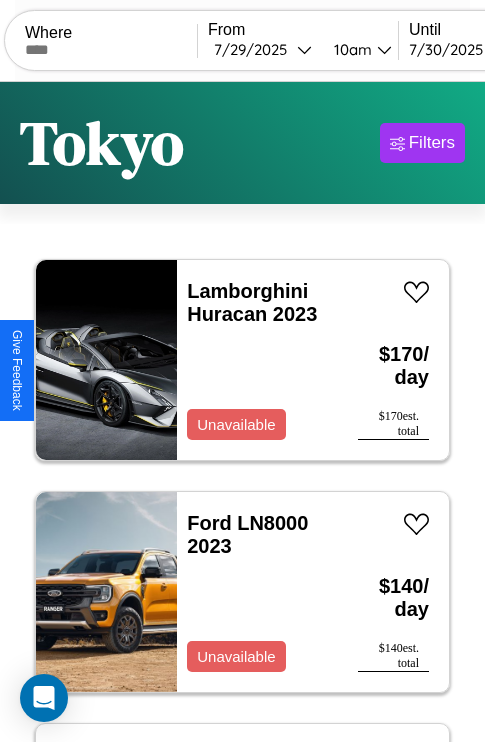 scroll, scrollTop: 79, scrollLeft: 0, axis: vertical 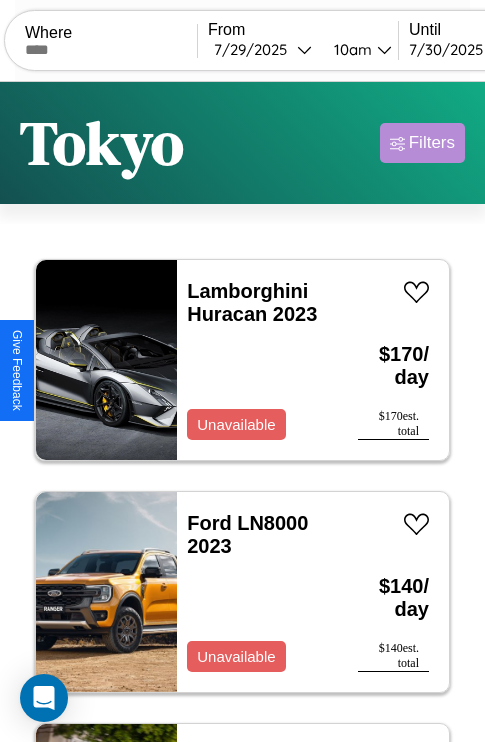 click on "Filters" at bounding box center (432, 143) 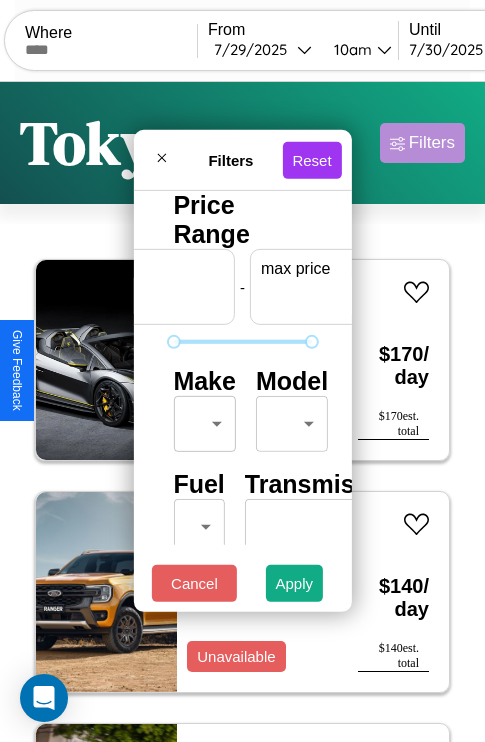 scroll, scrollTop: 0, scrollLeft: 124, axis: horizontal 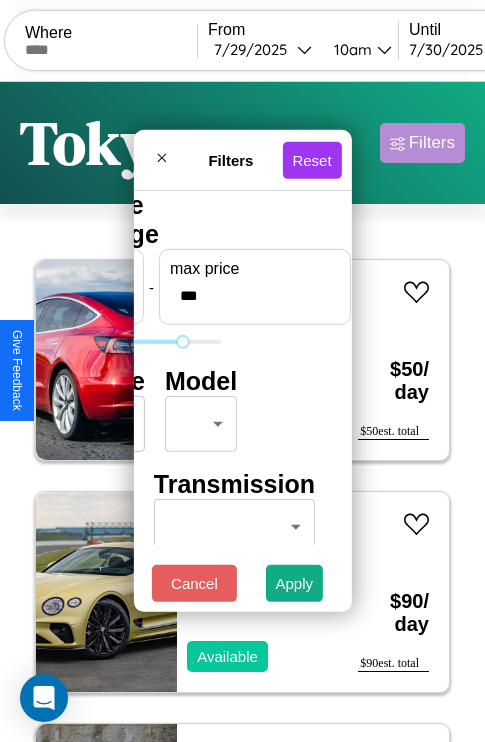 type on "***" 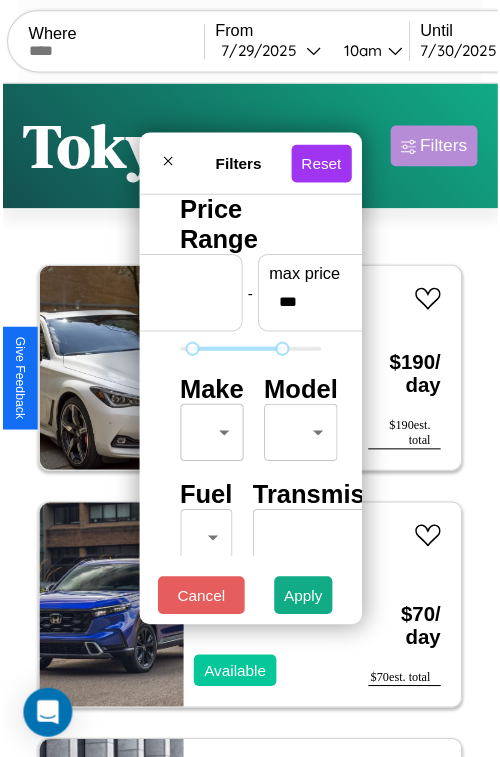 scroll, scrollTop: 59, scrollLeft: 0, axis: vertical 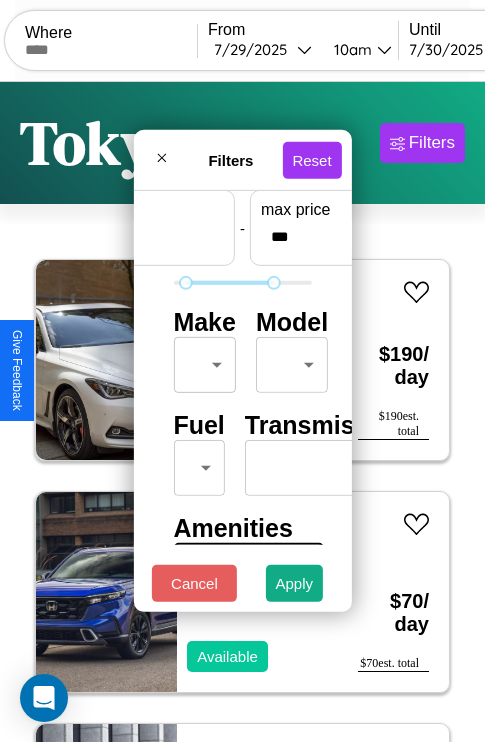 type on "**" 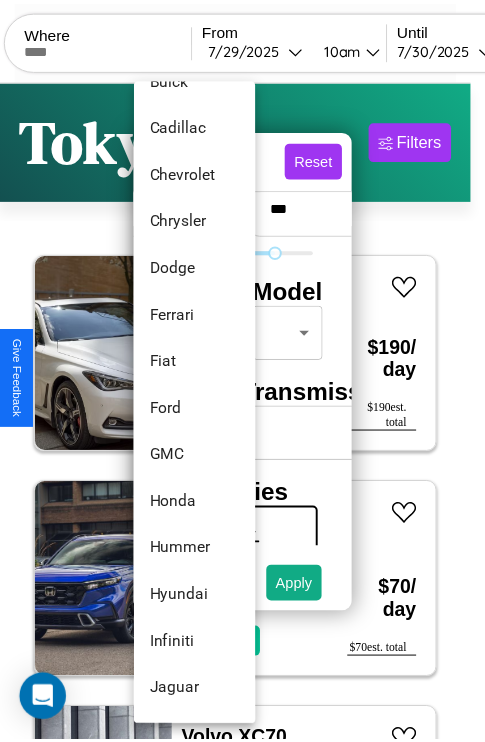 scroll, scrollTop: 566, scrollLeft: 0, axis: vertical 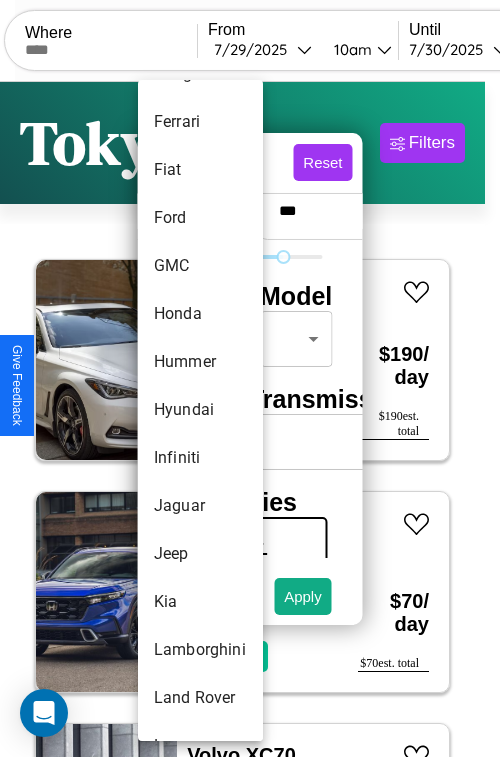 click on "Hyundai" at bounding box center [200, 410] 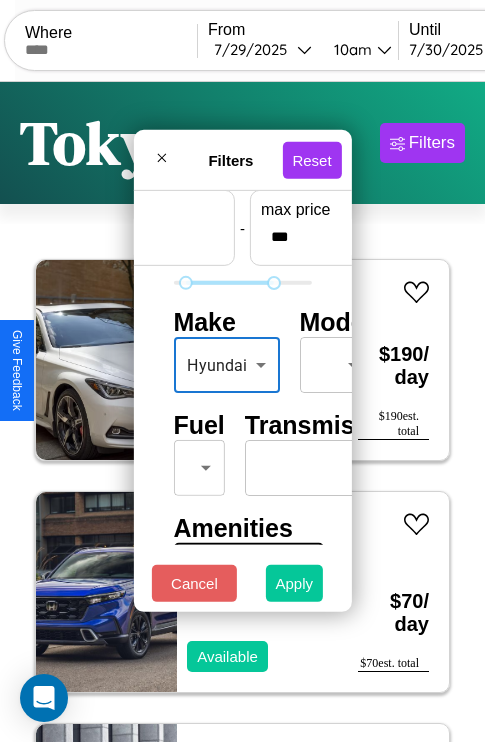click on "Apply" at bounding box center (295, 583) 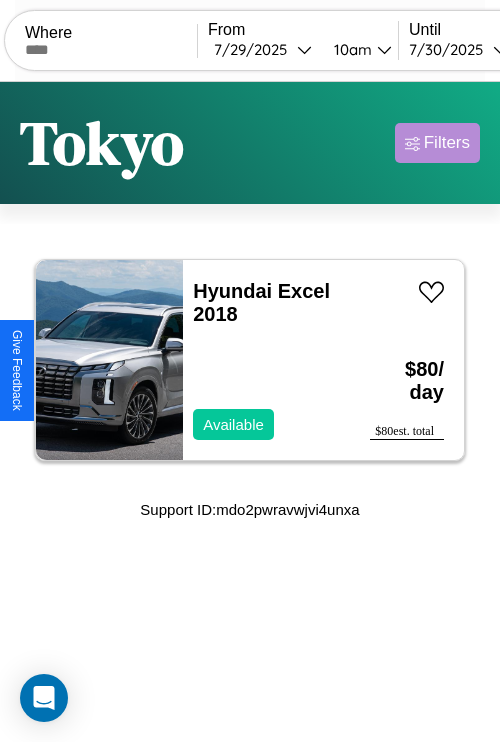 click on "Filters" at bounding box center [447, 143] 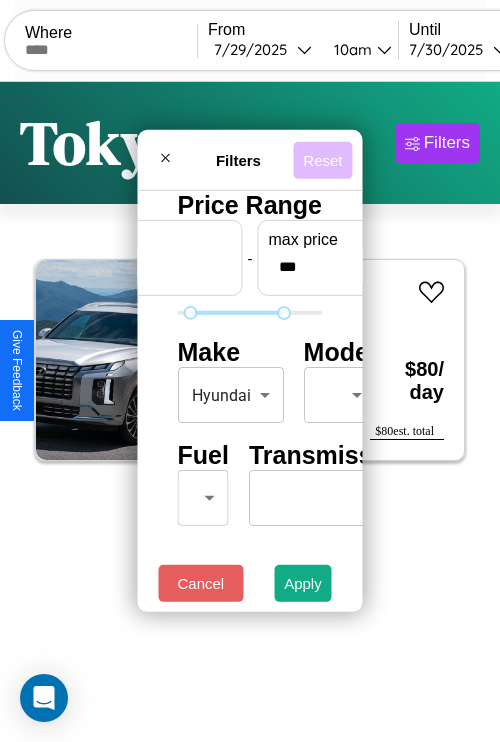 click on "Reset" at bounding box center [322, 159] 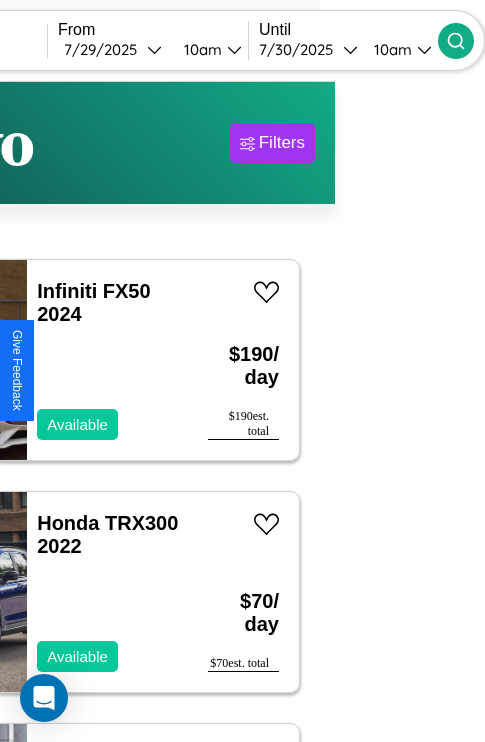 type on "*********" 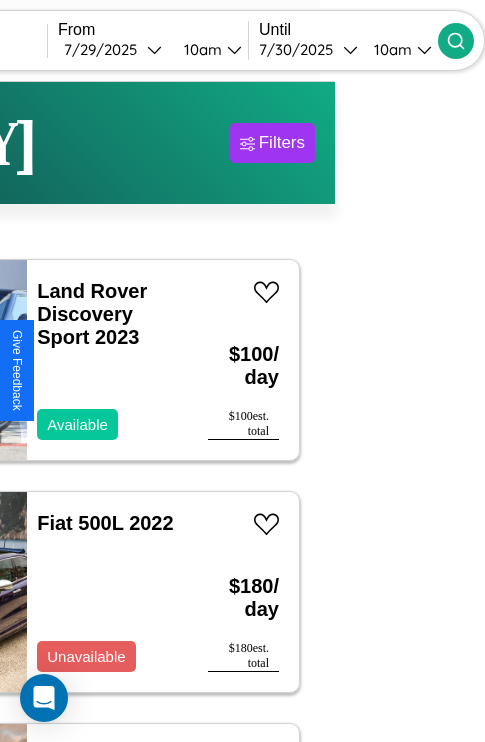 scroll, scrollTop: 59, scrollLeft: 93, axis: both 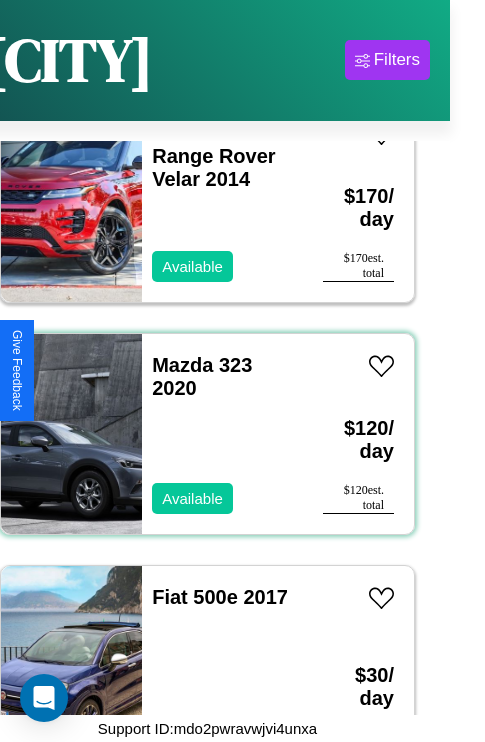 click on "Mazda   323   2020 Available" at bounding box center (222, 434) 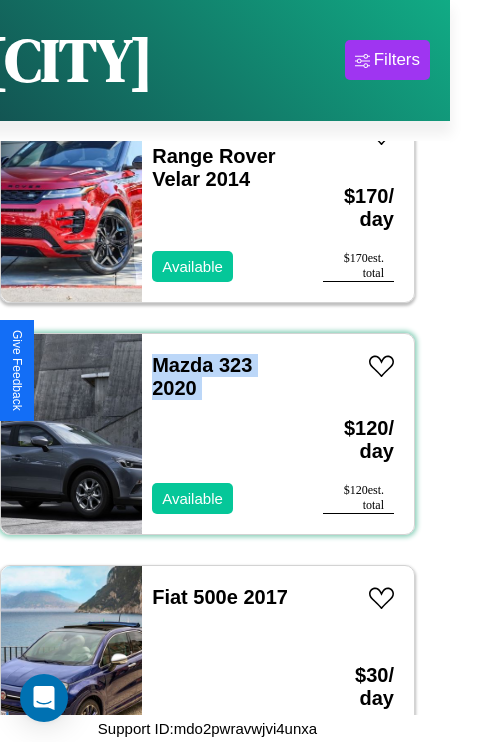 click on "Mazda   323   2020 Available" at bounding box center (222, 434) 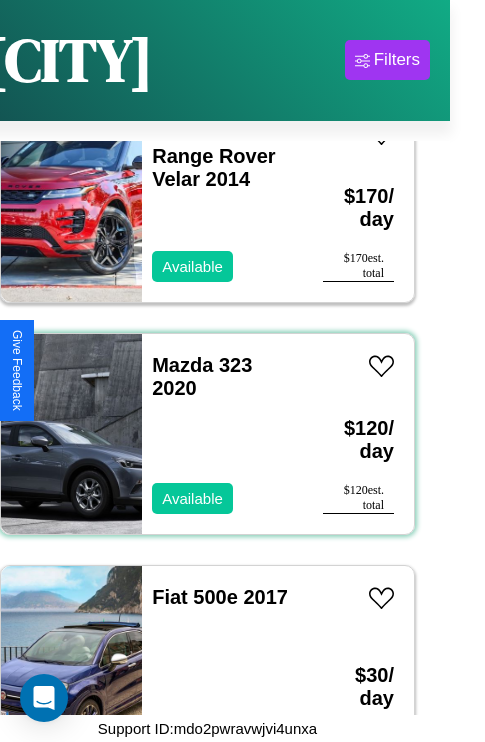 click on "Mazda   323   2020 Available" at bounding box center [222, 434] 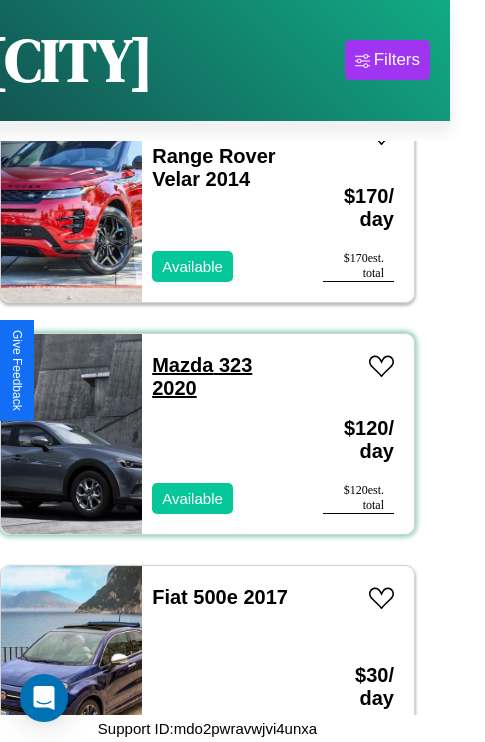 click on "Mazda   323   2020" at bounding box center [202, 376] 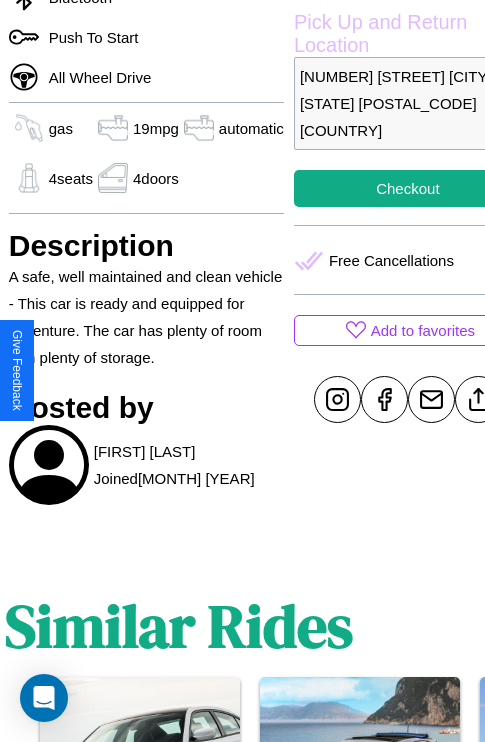scroll, scrollTop: 708, scrollLeft: 64, axis: both 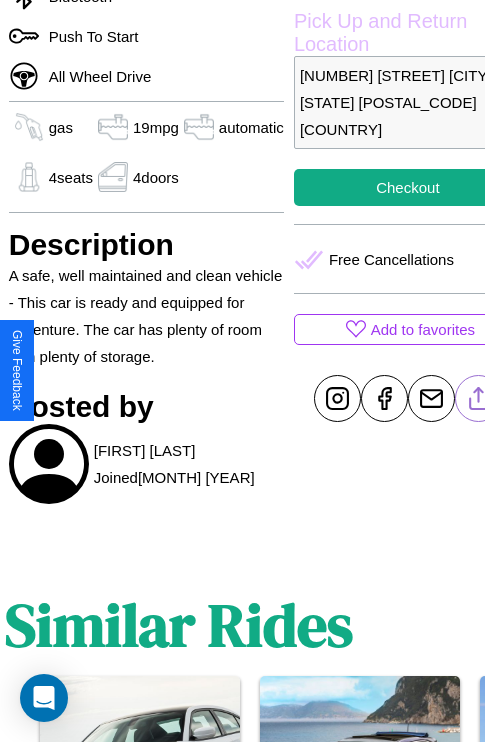 click 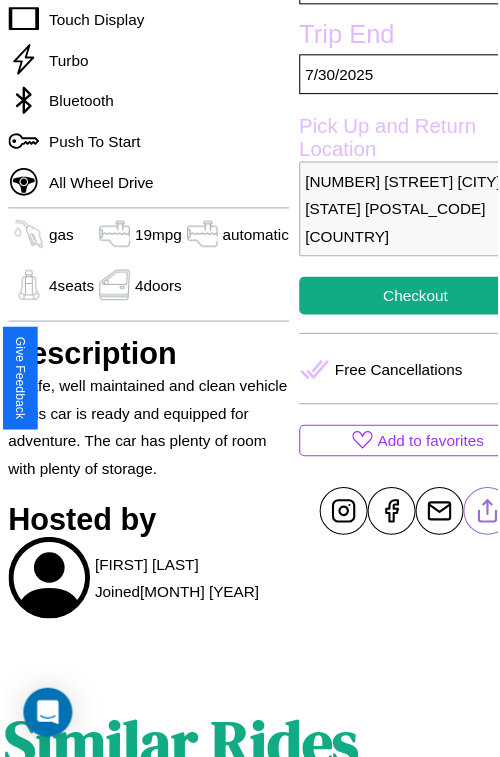 scroll, scrollTop: 219, scrollLeft: 84, axis: both 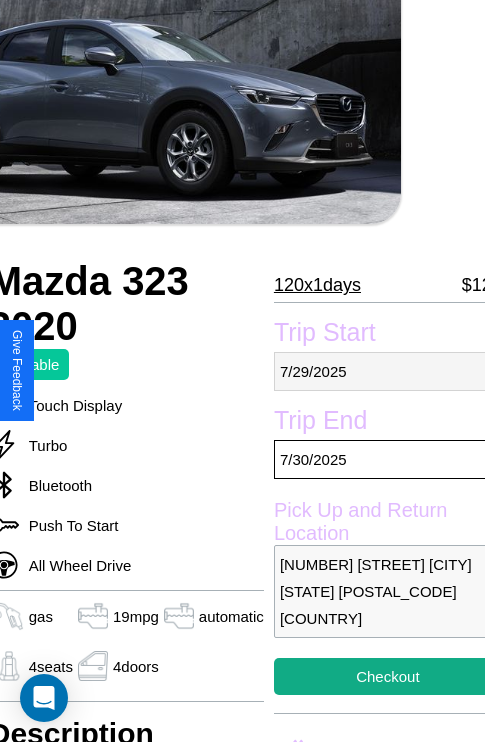 click on "7 / 29 / 2025" at bounding box center [388, 371] 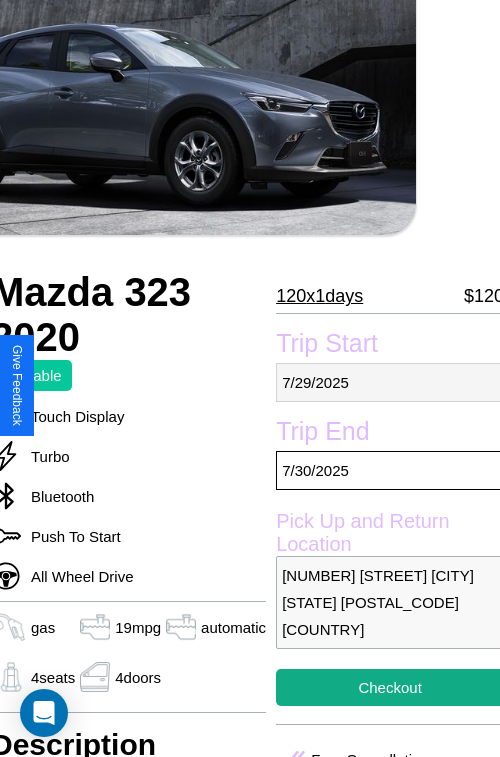select on "*" 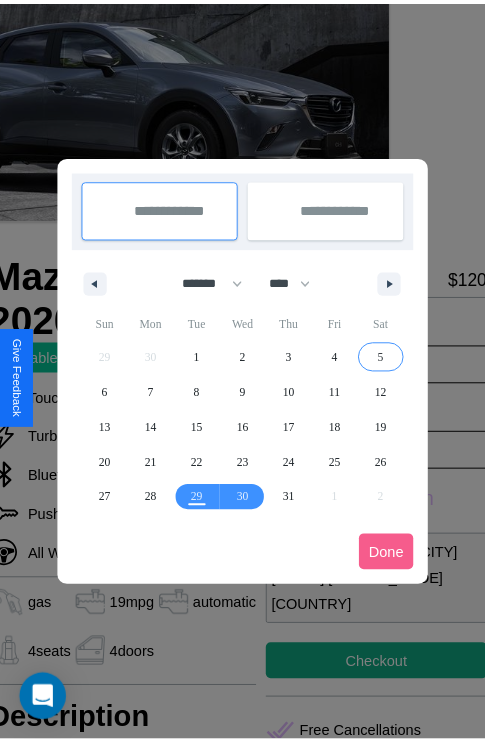 scroll, scrollTop: 0, scrollLeft: 84, axis: horizontal 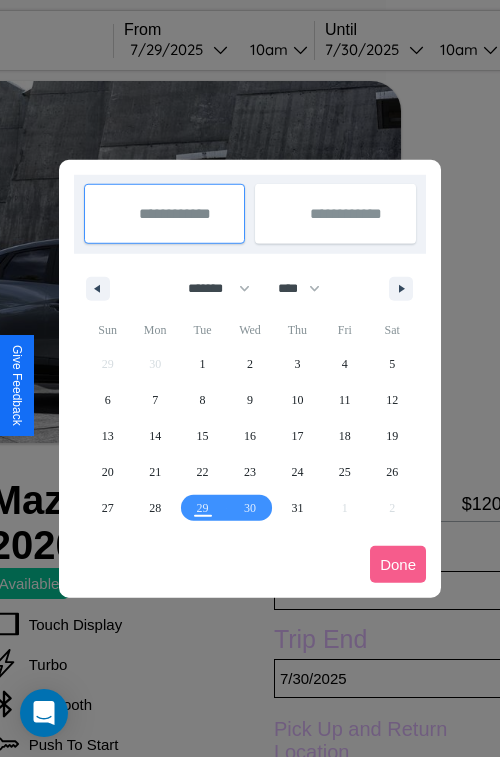 click at bounding box center (250, 378) 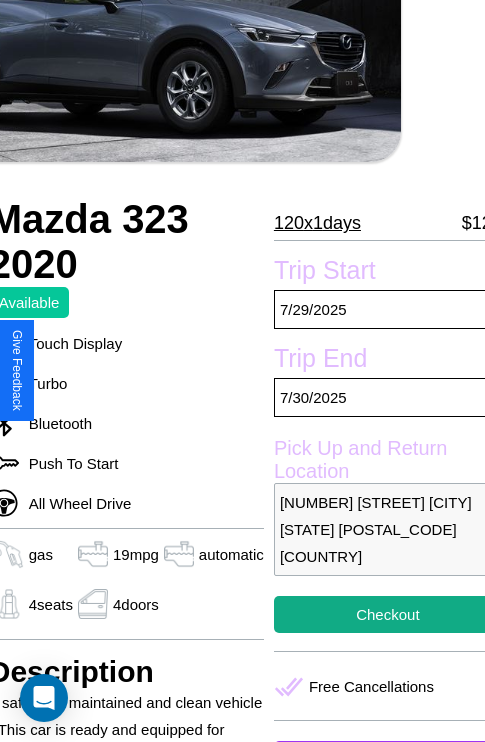 scroll, scrollTop: 497, scrollLeft: 84, axis: both 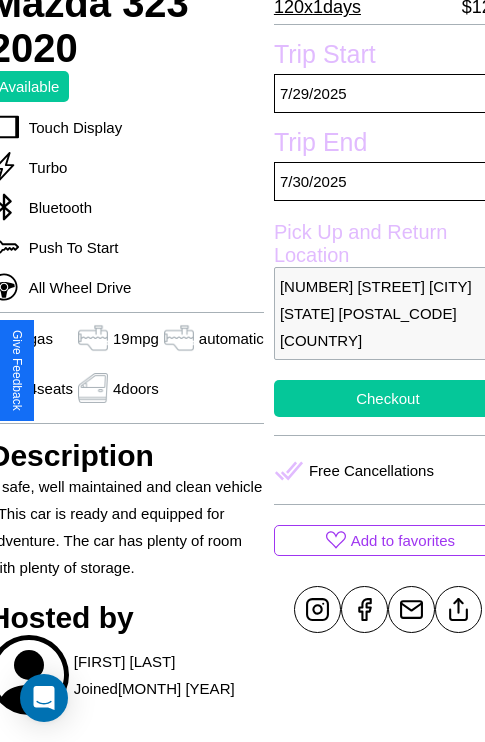click on "Checkout" at bounding box center [388, 398] 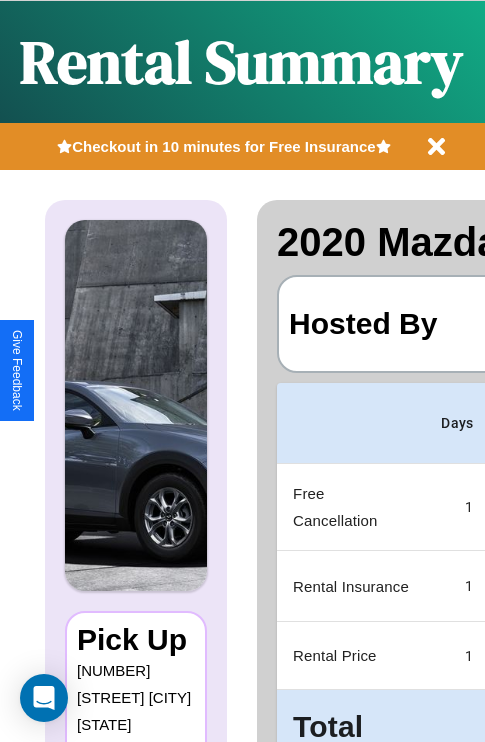 scroll, scrollTop: 0, scrollLeft: 378, axis: horizontal 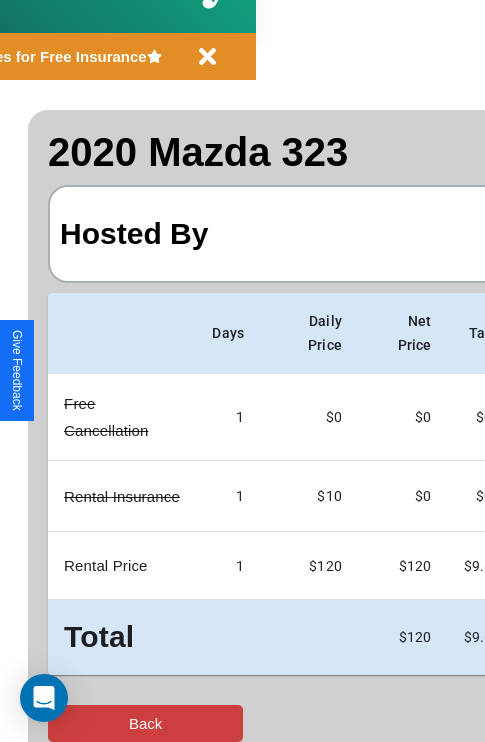 click on "Back" at bounding box center (145, 723) 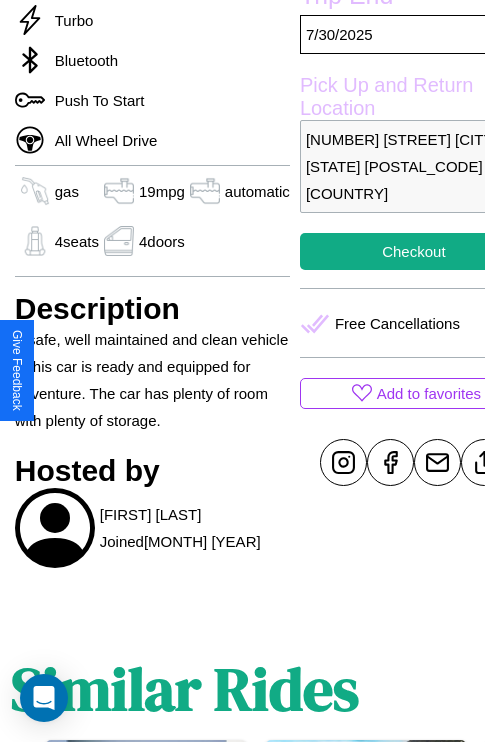 scroll, scrollTop: 708, scrollLeft: 64, axis: both 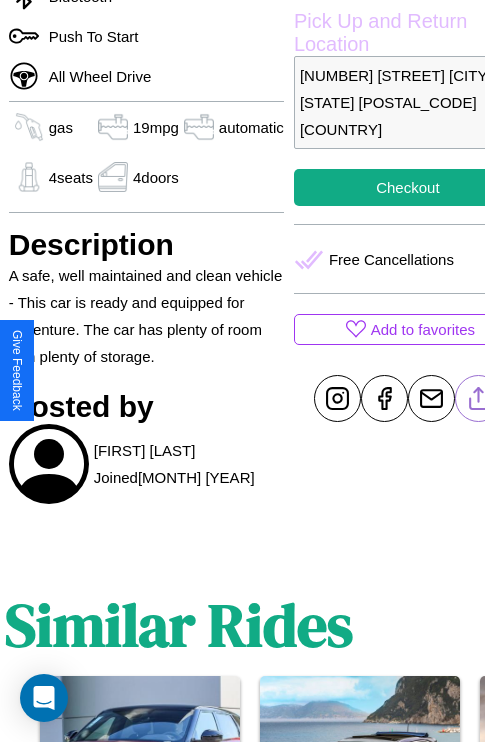 click 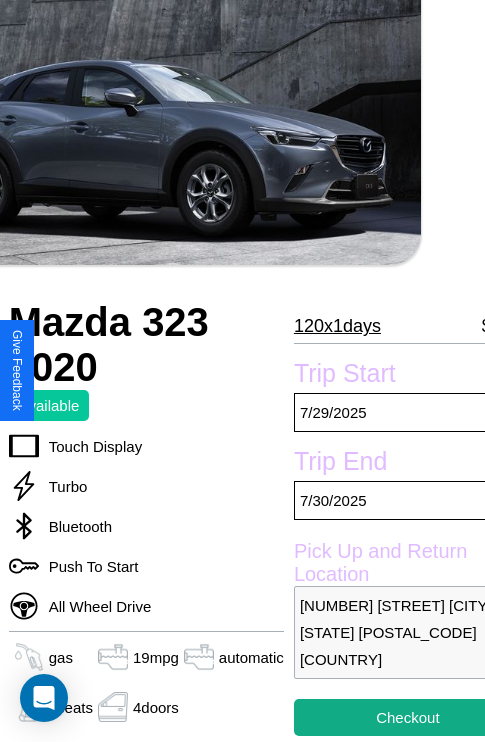 scroll, scrollTop: 152, scrollLeft: 64, axis: both 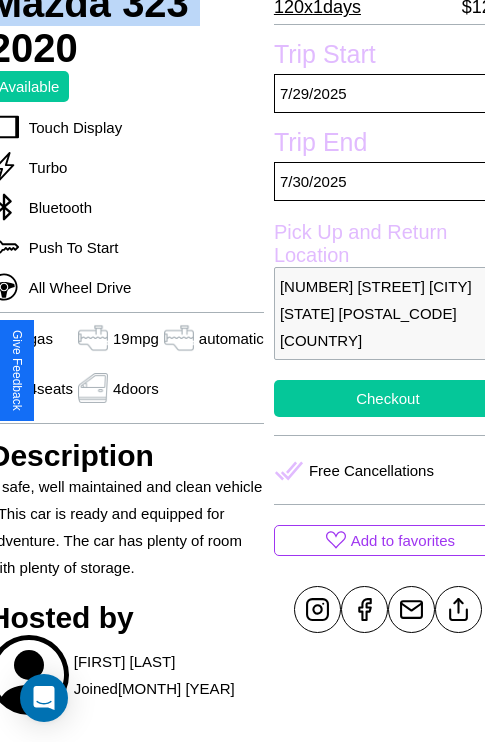 click on "Checkout" at bounding box center [388, 398] 